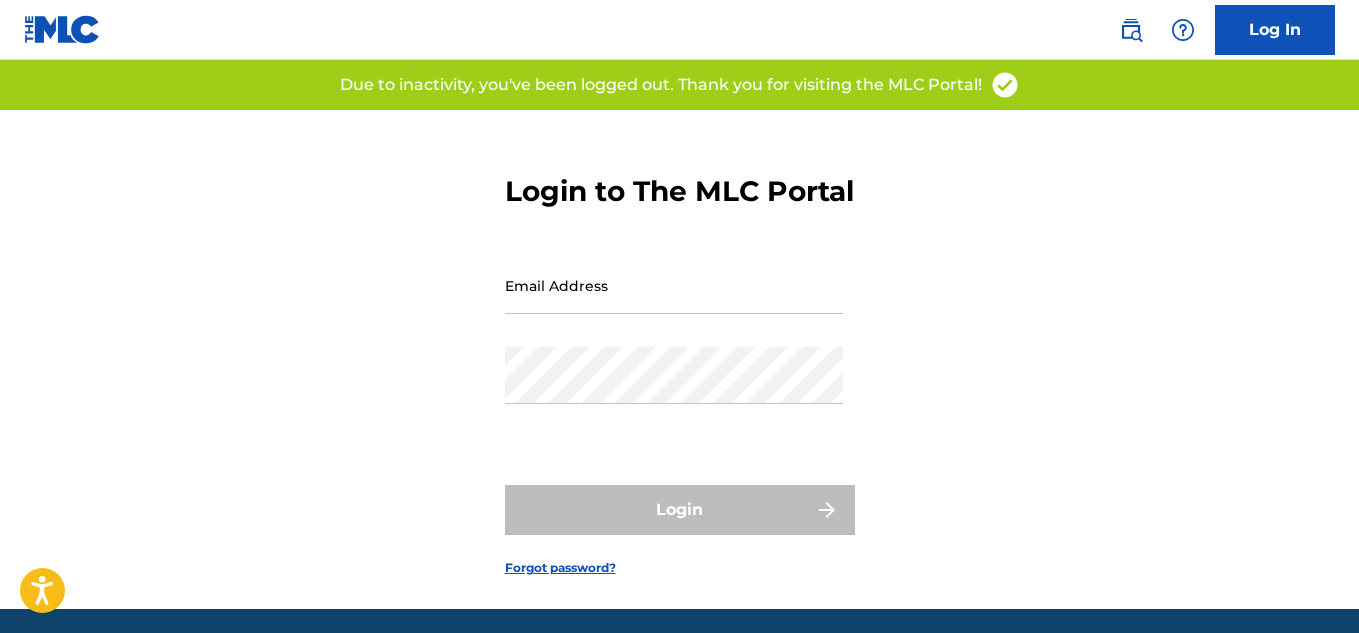 scroll, scrollTop: 0, scrollLeft: 0, axis: both 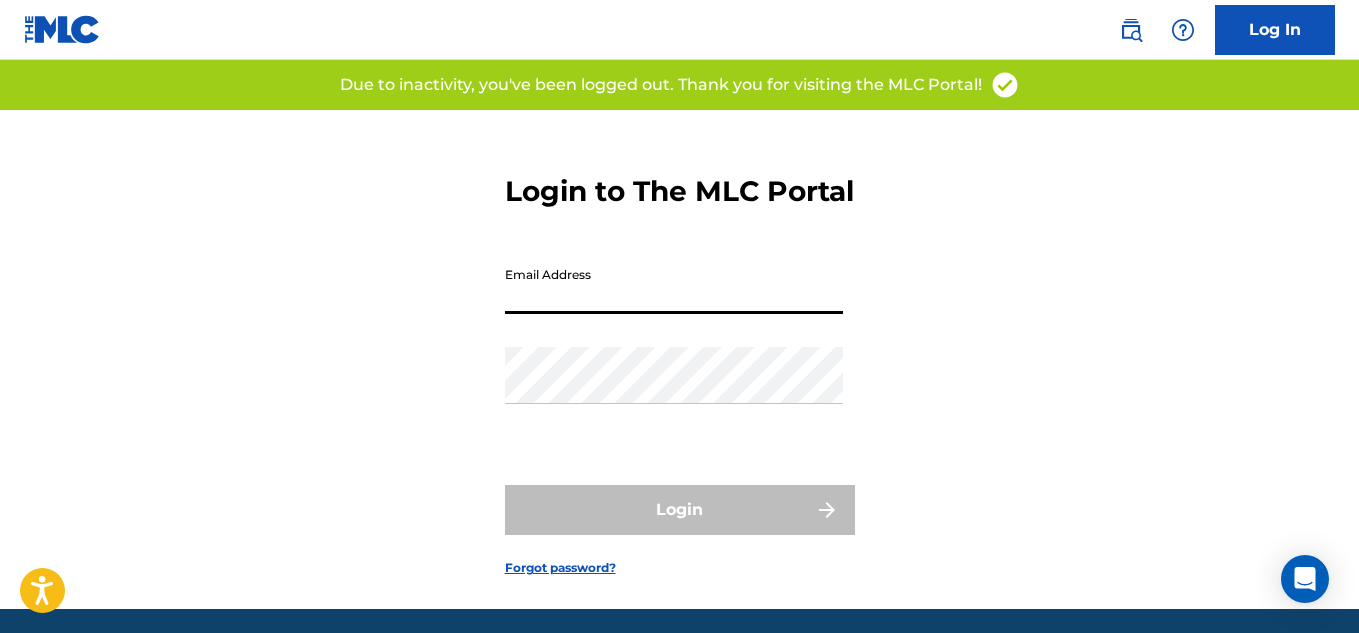 click on "Email Address" at bounding box center [674, 285] 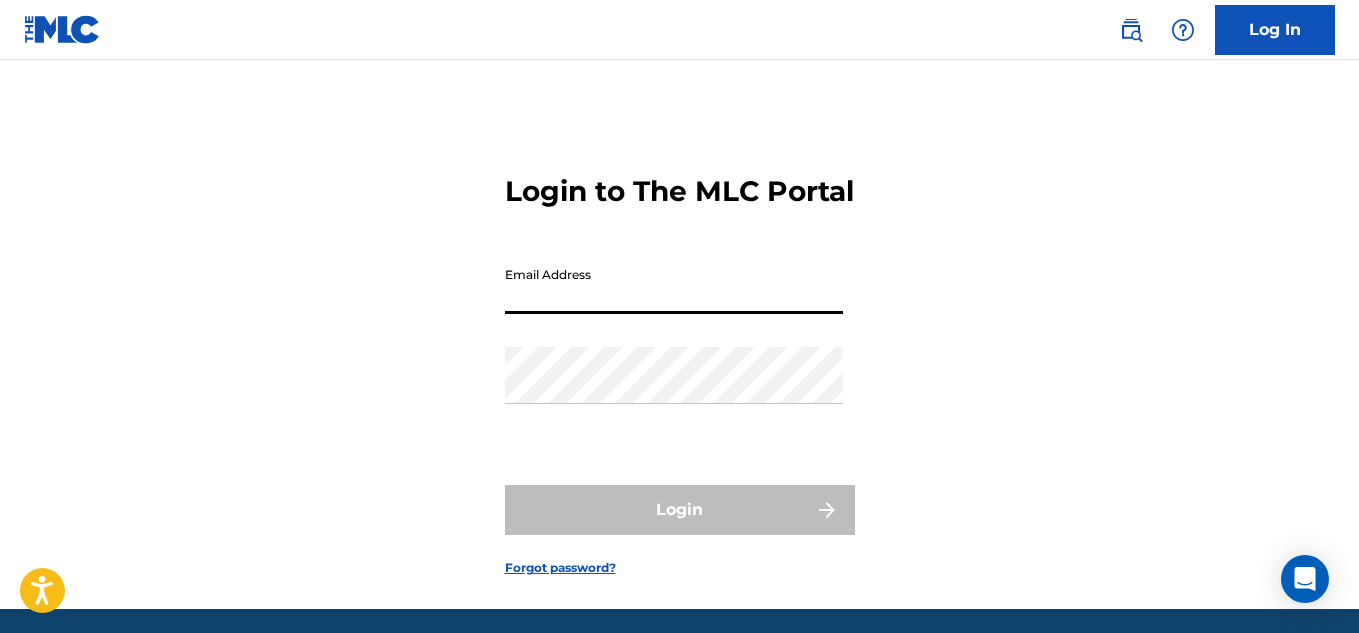 type on "[EMAIL_ADDRESS][DOMAIN_NAME]" 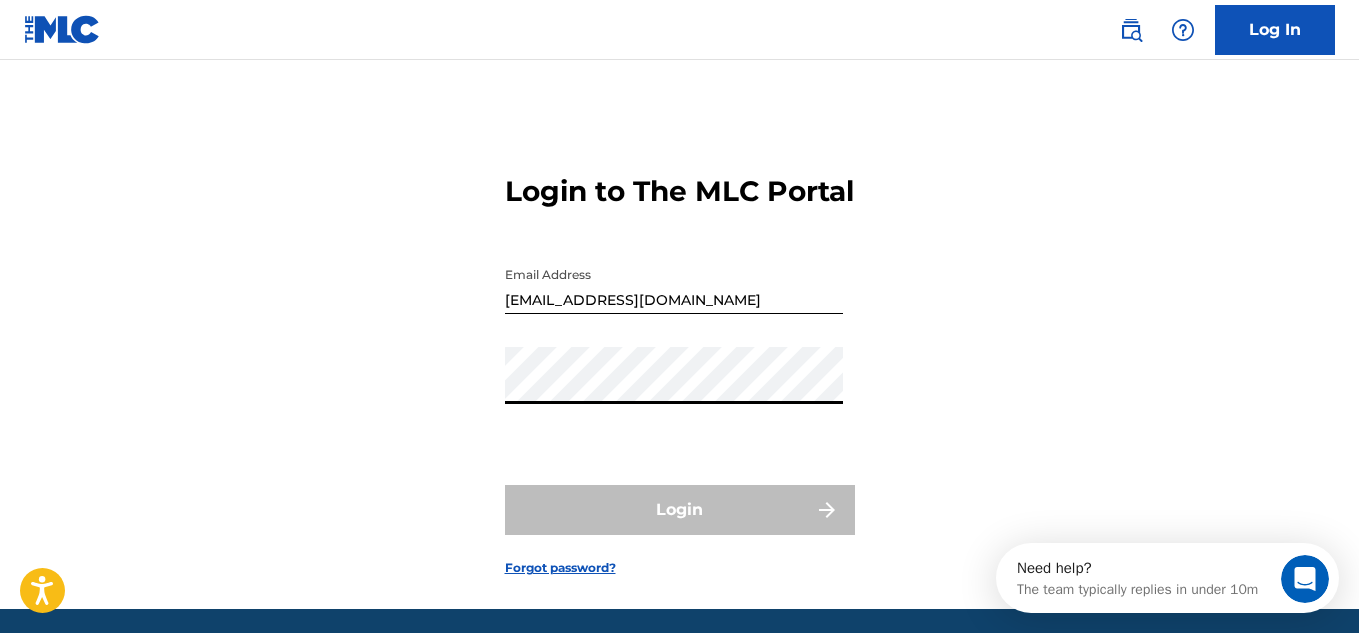 scroll, scrollTop: 0, scrollLeft: 0, axis: both 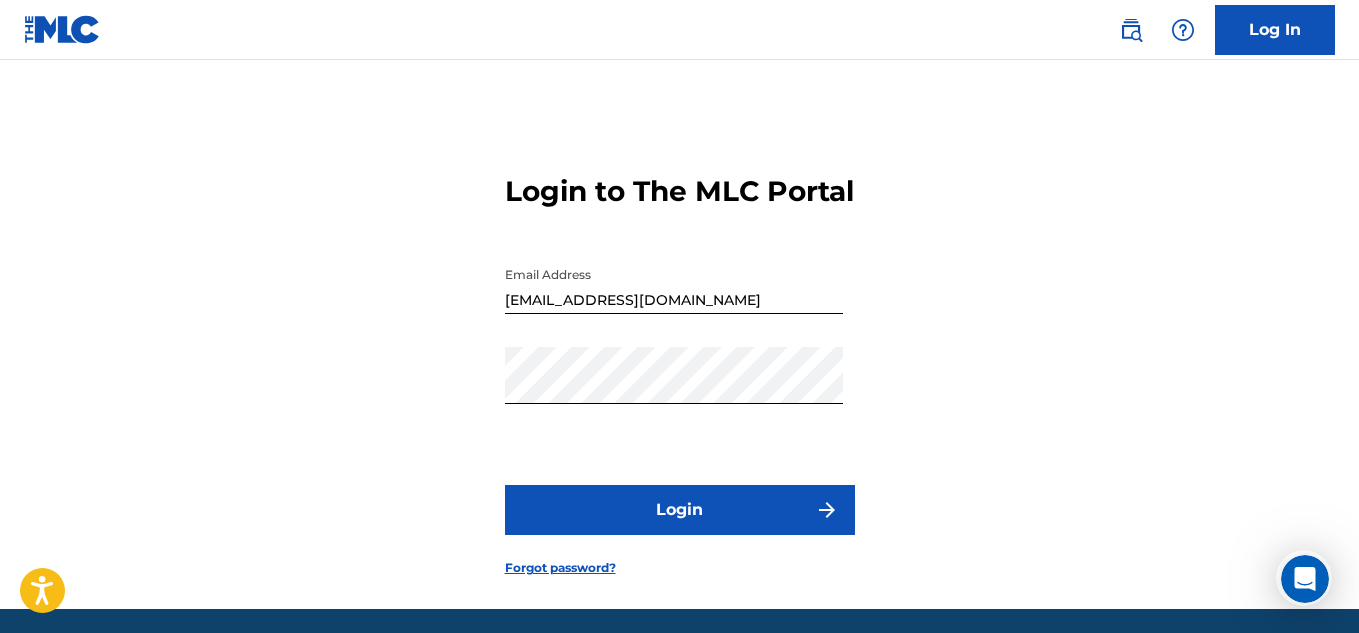 click on "Login" at bounding box center [680, 510] 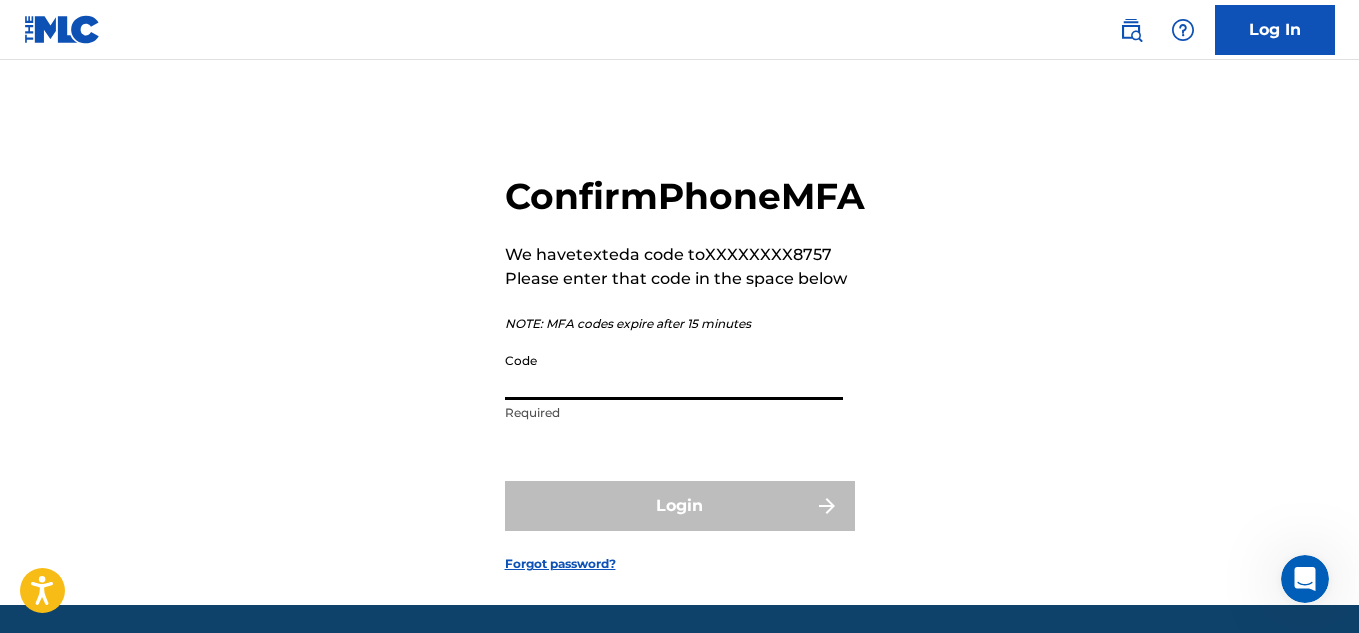 click on "Code" at bounding box center [674, 371] 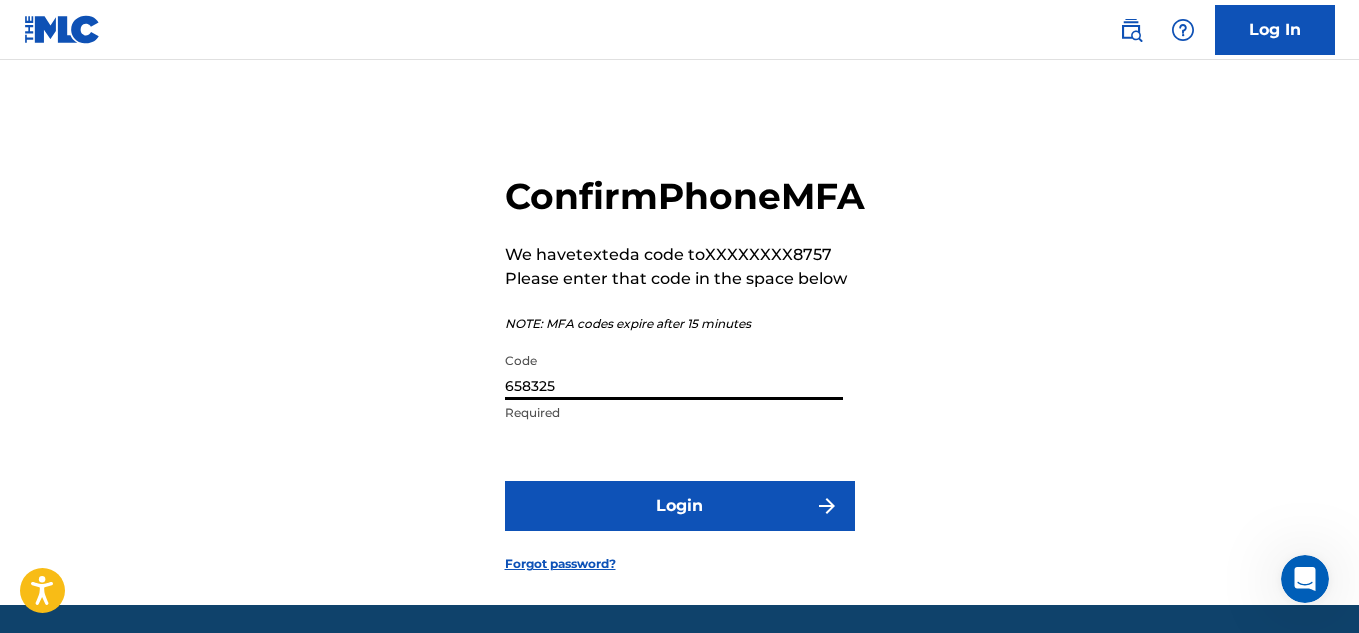 type on "658325" 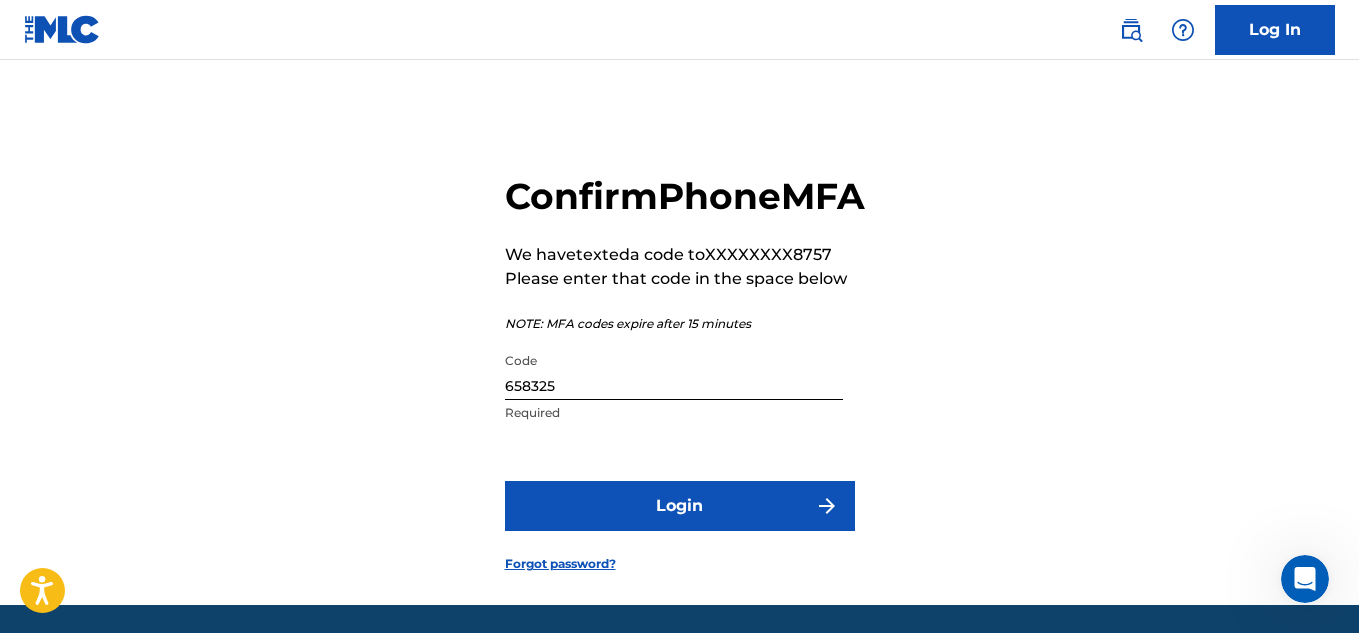 click on "Login" at bounding box center (680, 506) 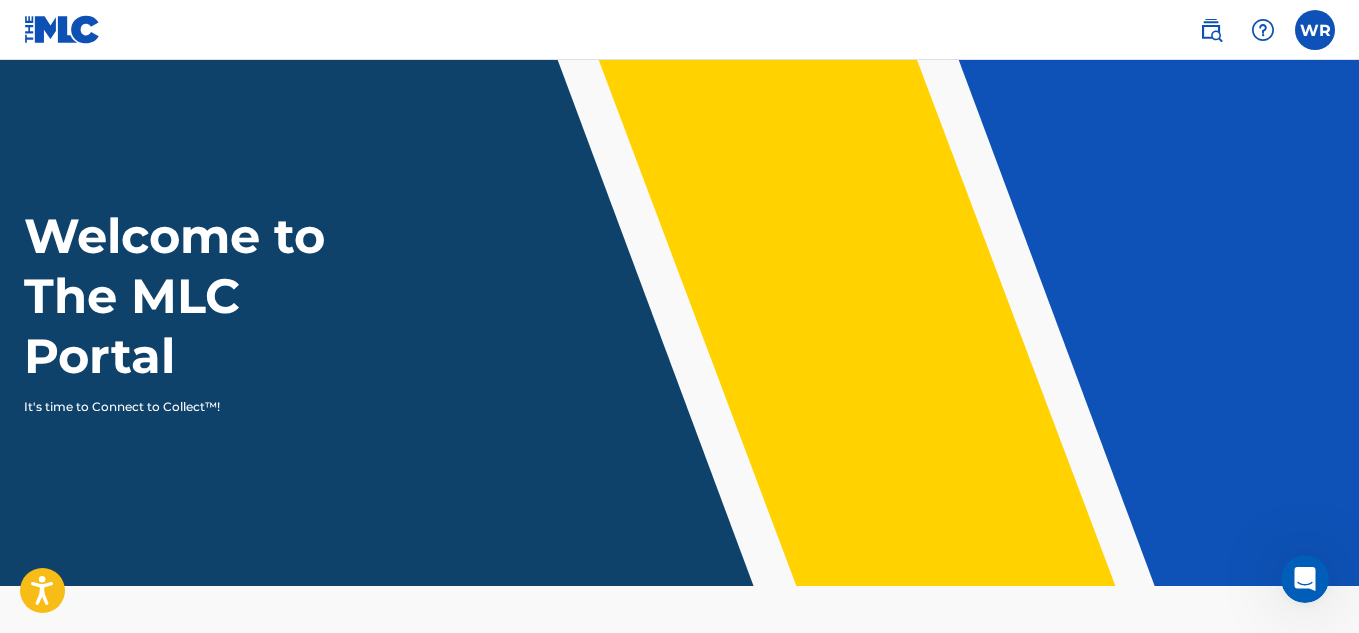 scroll, scrollTop: 0, scrollLeft: 0, axis: both 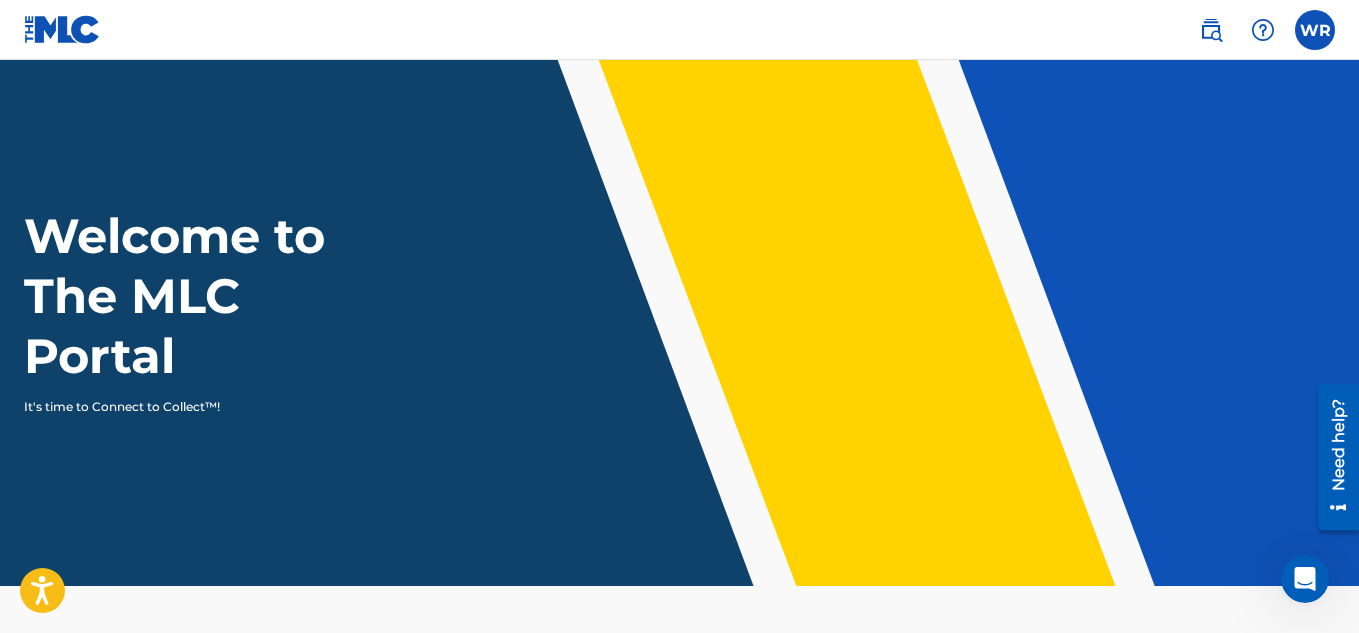 click at bounding box center [1263, 30] 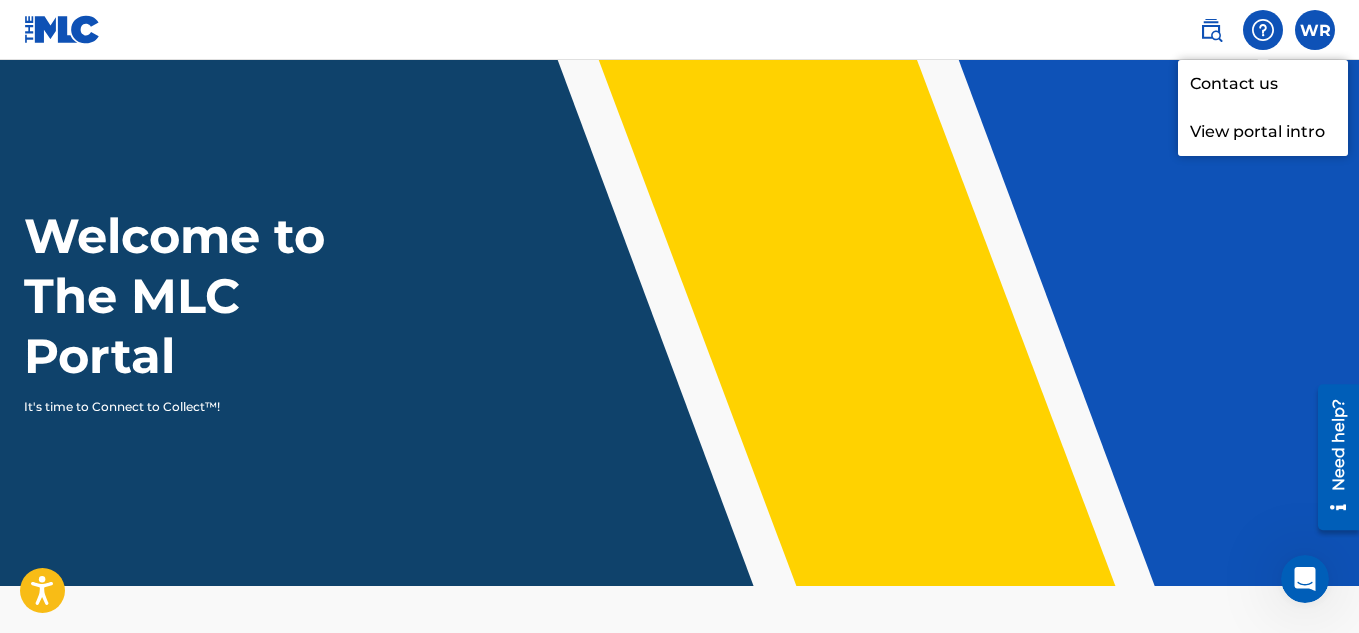 click on "View portal intro" at bounding box center (1263, 132) 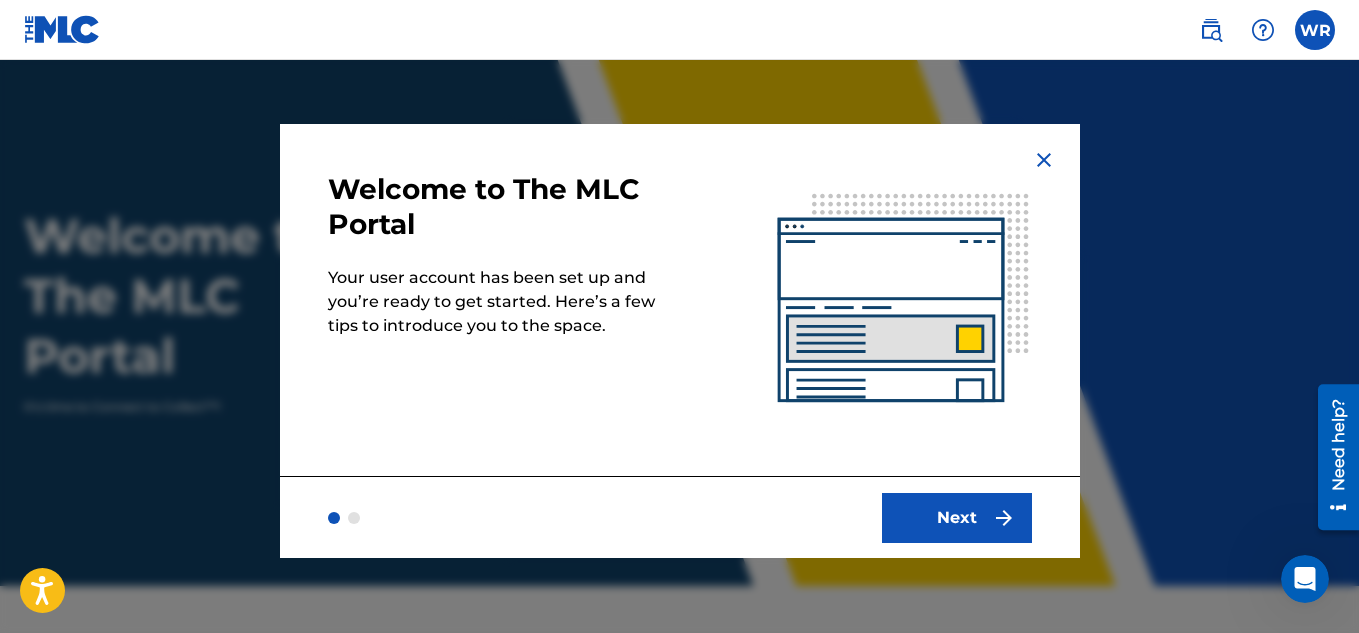 click on "Next" at bounding box center [957, 518] 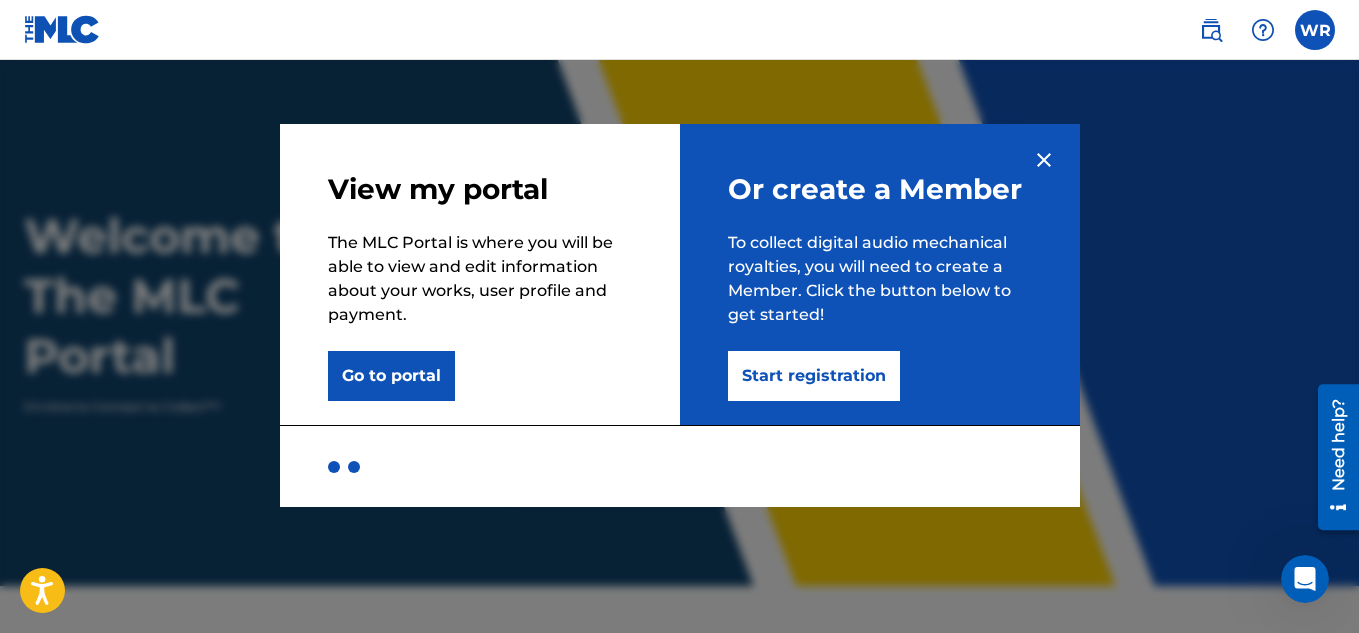 click on "Go to portal" at bounding box center [391, 376] 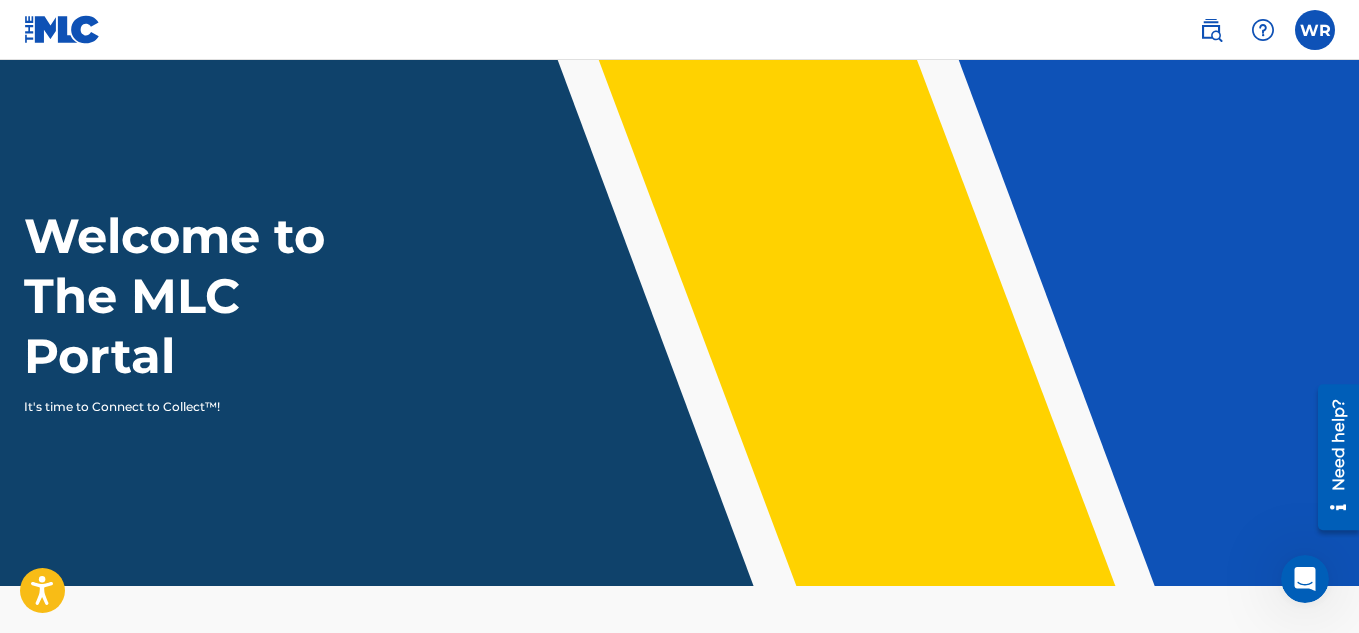 scroll, scrollTop: 513, scrollLeft: 0, axis: vertical 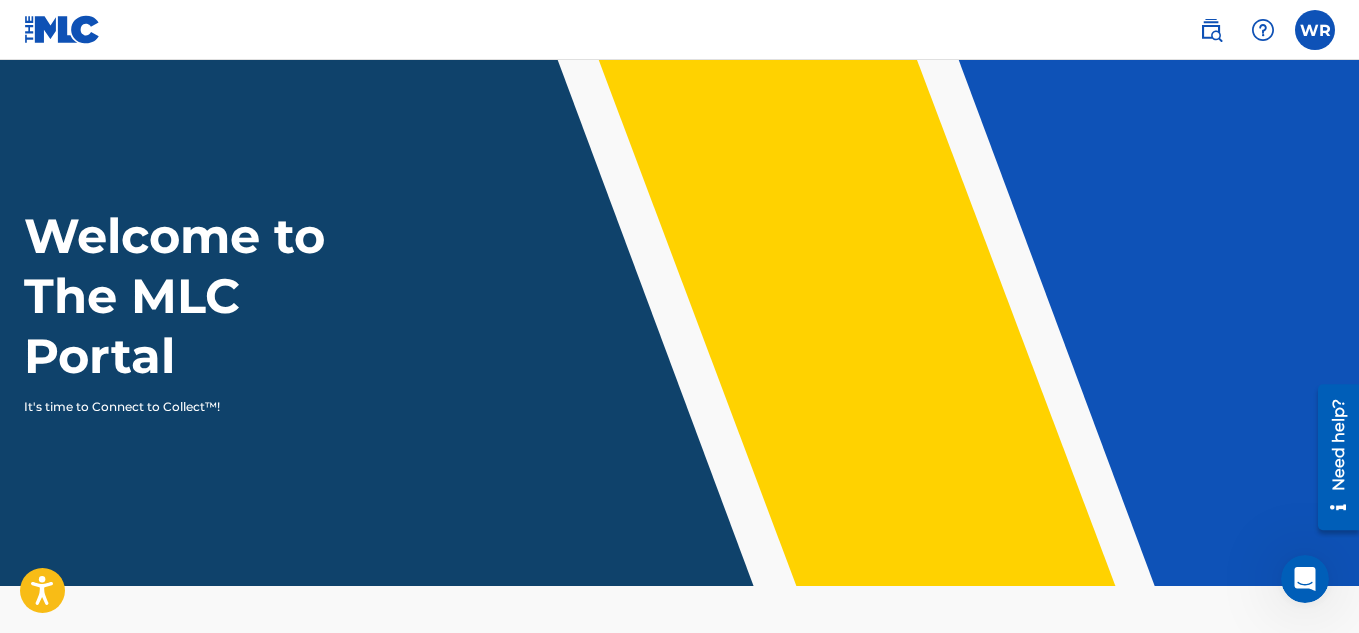 click at bounding box center (62, 29) 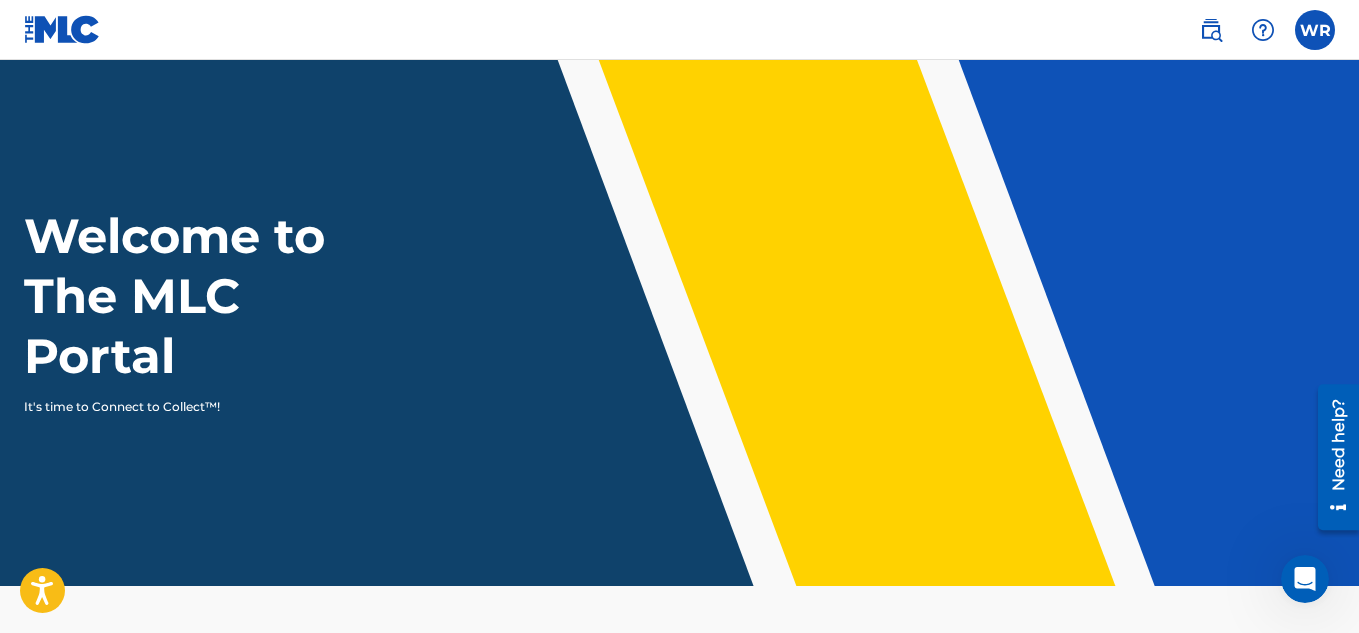 click at bounding box center [62, 29] 